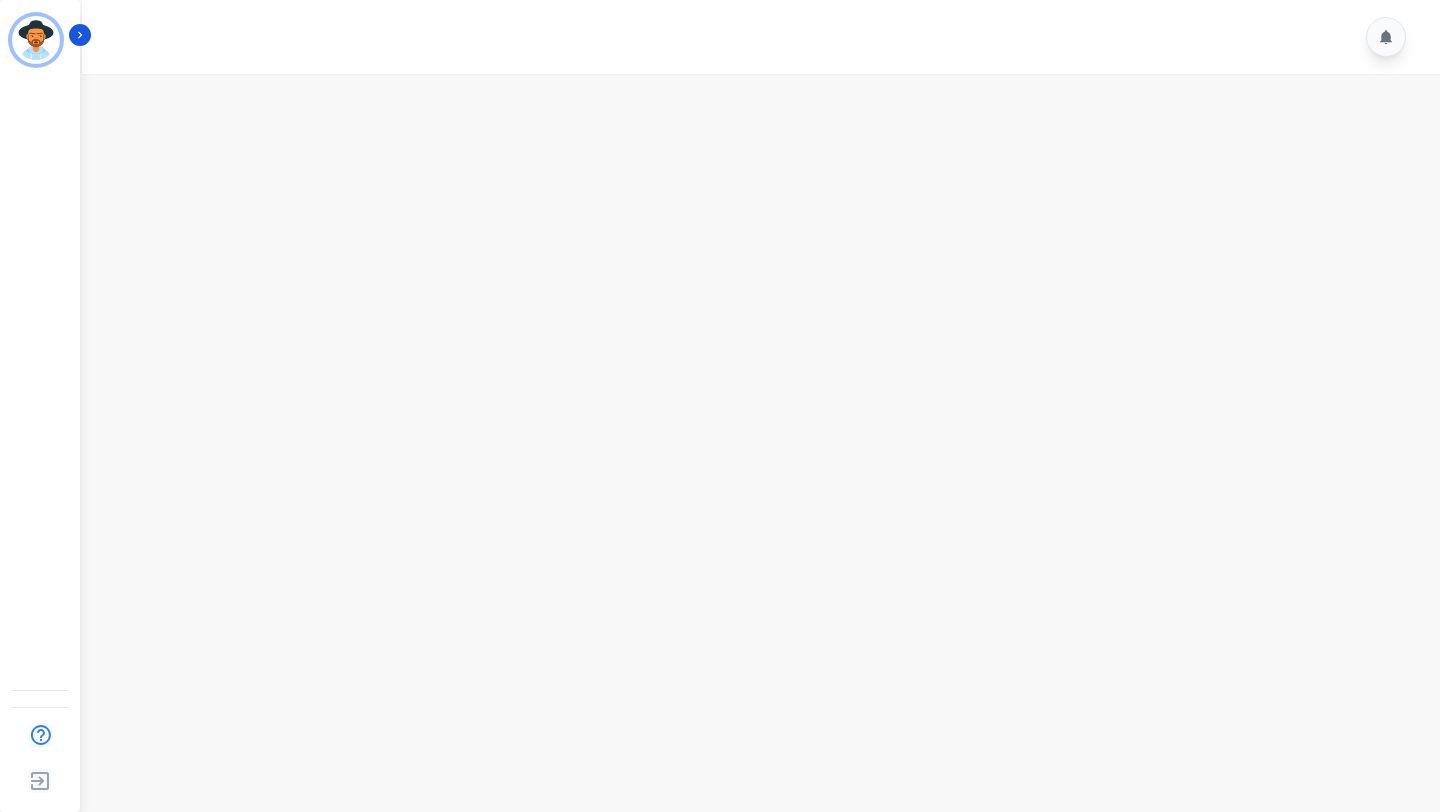 scroll, scrollTop: 0, scrollLeft: 0, axis: both 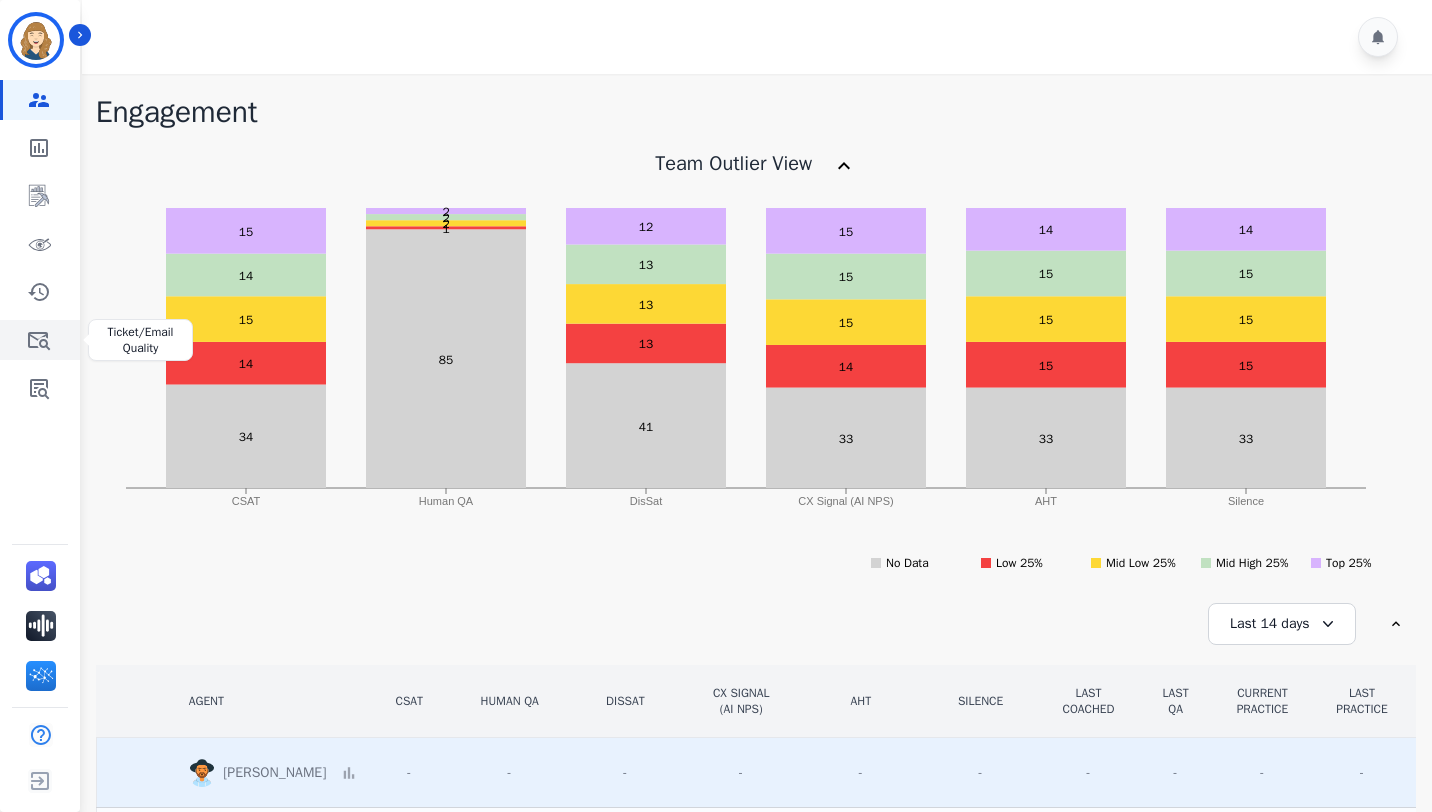 click 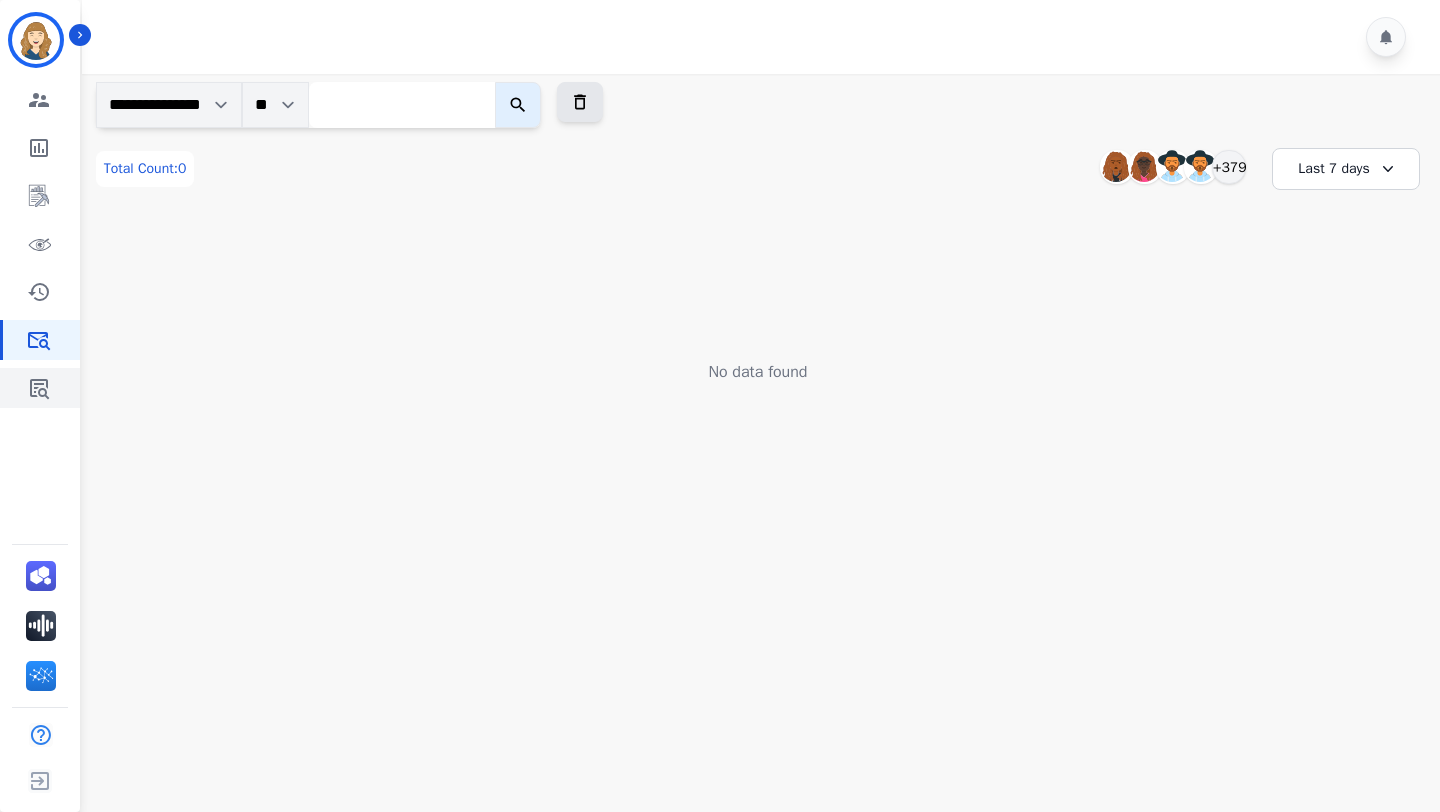 click 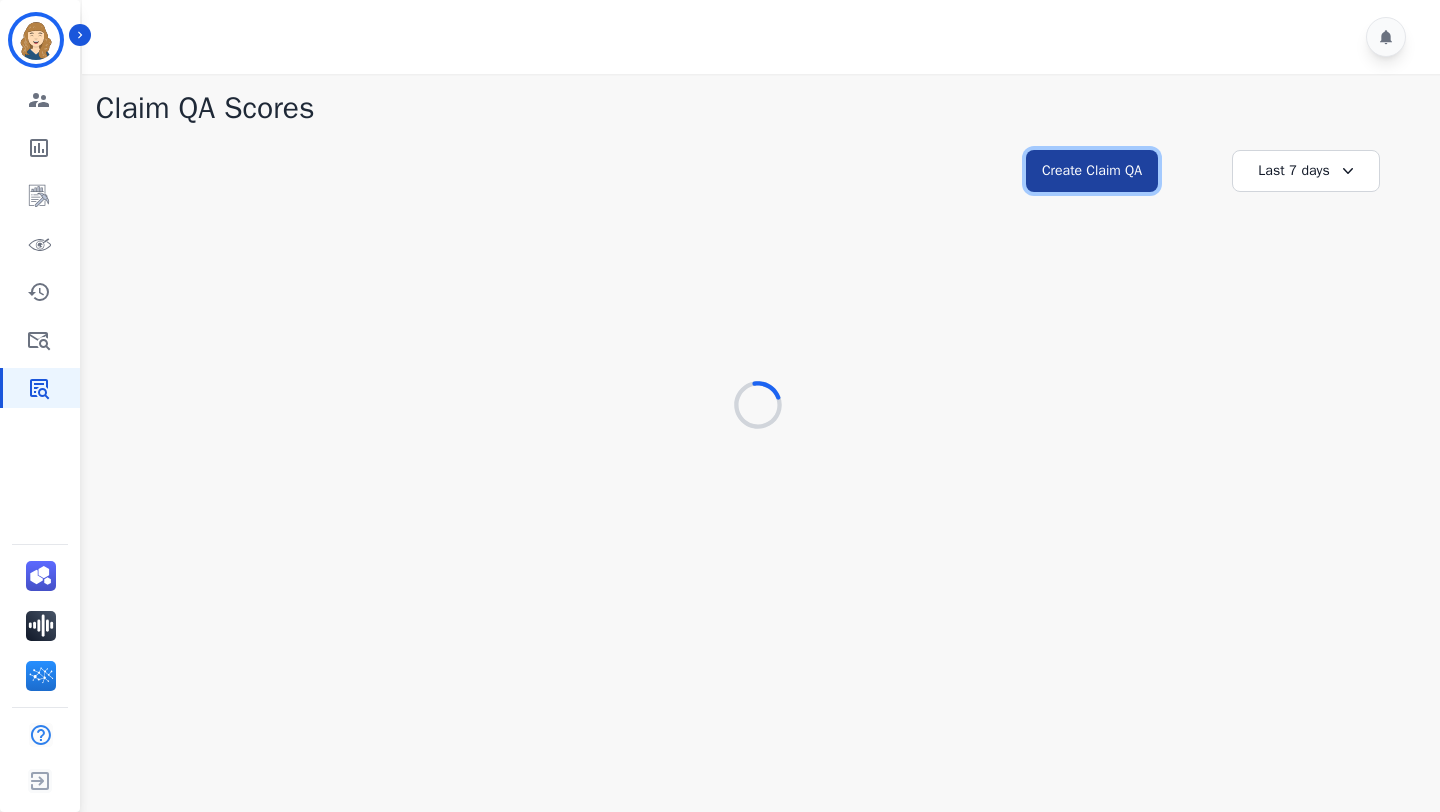 click on "Create Claim QA" at bounding box center [1092, 171] 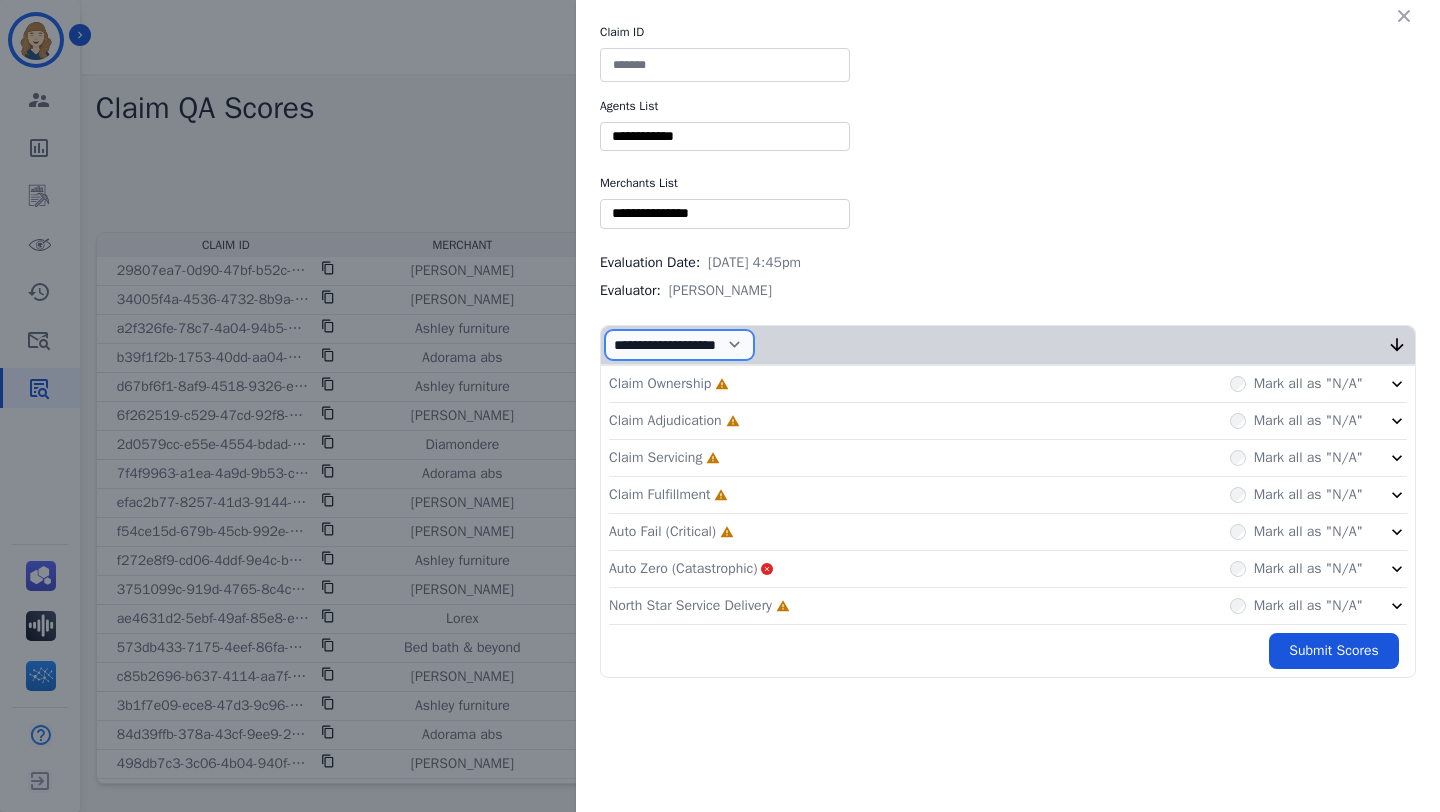 click on "**********" at bounding box center (679, 345) 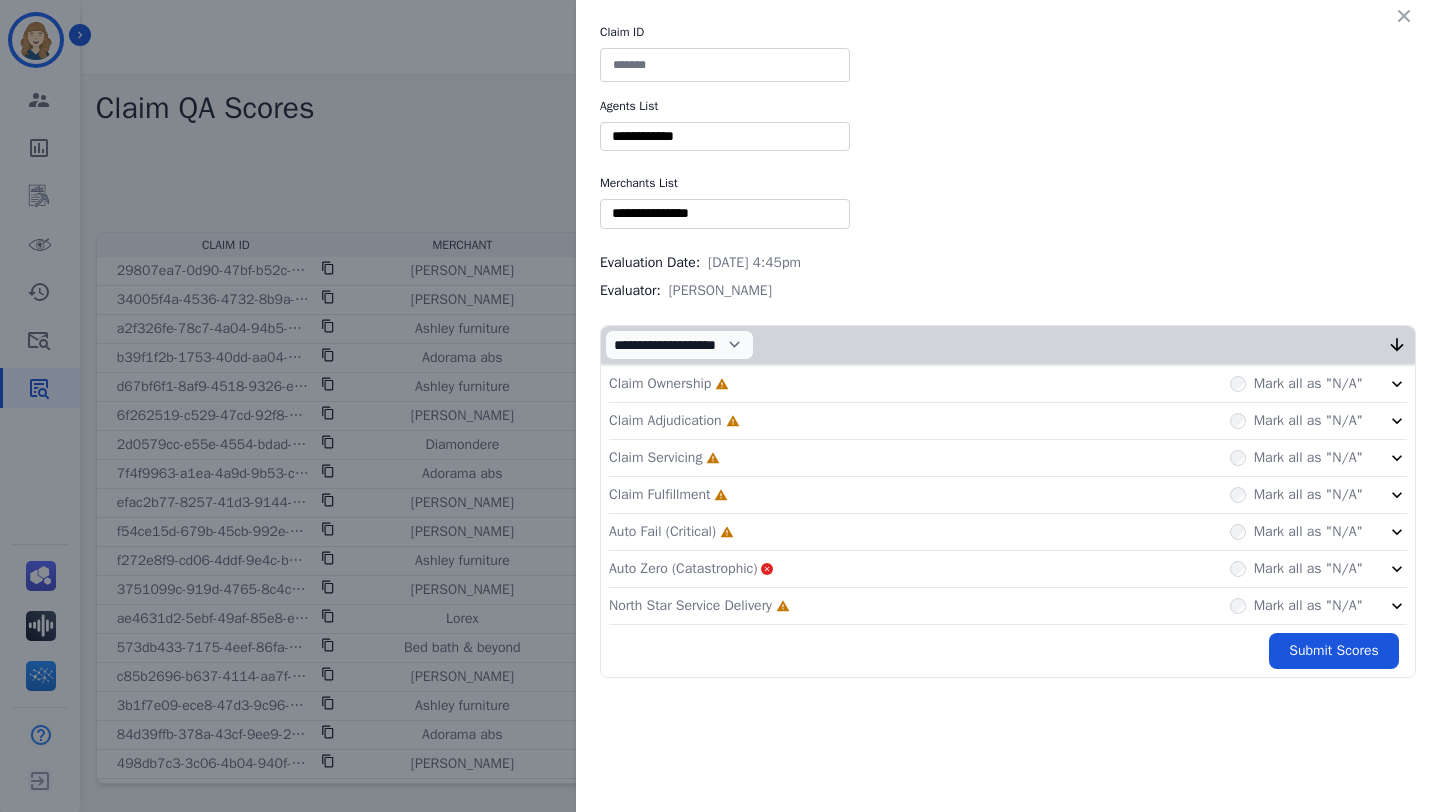 click on "Claim ID     Agents List   **             [PERSON_NAME]   [PERSON_NAME]   [PERSON_NAME]   [PERSON_NAME]   [PERSON_NAME]   [PERSON_NAME]   [MEDICAL_DATA][PERSON_NAME]   [PERSON_NAME]   [PERSON_NAME]   [PERSON_NAME]   [PERSON_NAME]   [PERSON_NAME]   [PERSON_NAME] [US_STATE][PERSON_NAME]   [PERSON_NAME]   [PERSON_NAME]   [PERSON_NAME]   [PERSON_NAME]   [PERSON_NAME]   [PERSON_NAME]   [PERSON_NAME]   [PERSON_NAME] [PERSON_NAME]   [PERSON_NAME]   [PERSON_NAME]   [PERSON_NAME]   [PERSON_NAME]   [PERSON_NAME]   [PERSON_NAME]   [PERSON_NAME]   [PERSON_NAME]   [PERSON_NAME]   [PERSON_NAME]   [PERSON_NAME]   [PERSON_NAME]   [PERSON_NAME]   [PERSON_NAME]   [PERSON_NAME]   [PERSON_NAME]   [PERSON_NAME]   [PERSON_NAME]   [PERSON_NAME]   August [PERSON_NAME]   [PERSON_NAME]   [PERSON_NAME] [PERSON_NAME]   [PERSON_NAME]   [PERSON_NAME]   [PERSON_NAME]   [PERSON_NAME]   [PERSON_NAME]   [PERSON_NAME]   [PERSON_NAME]   [PERSON_NAME]   [PERSON_NAME]   [PERSON_NAME]   [PERSON_NAME]" at bounding box center [720, 406] 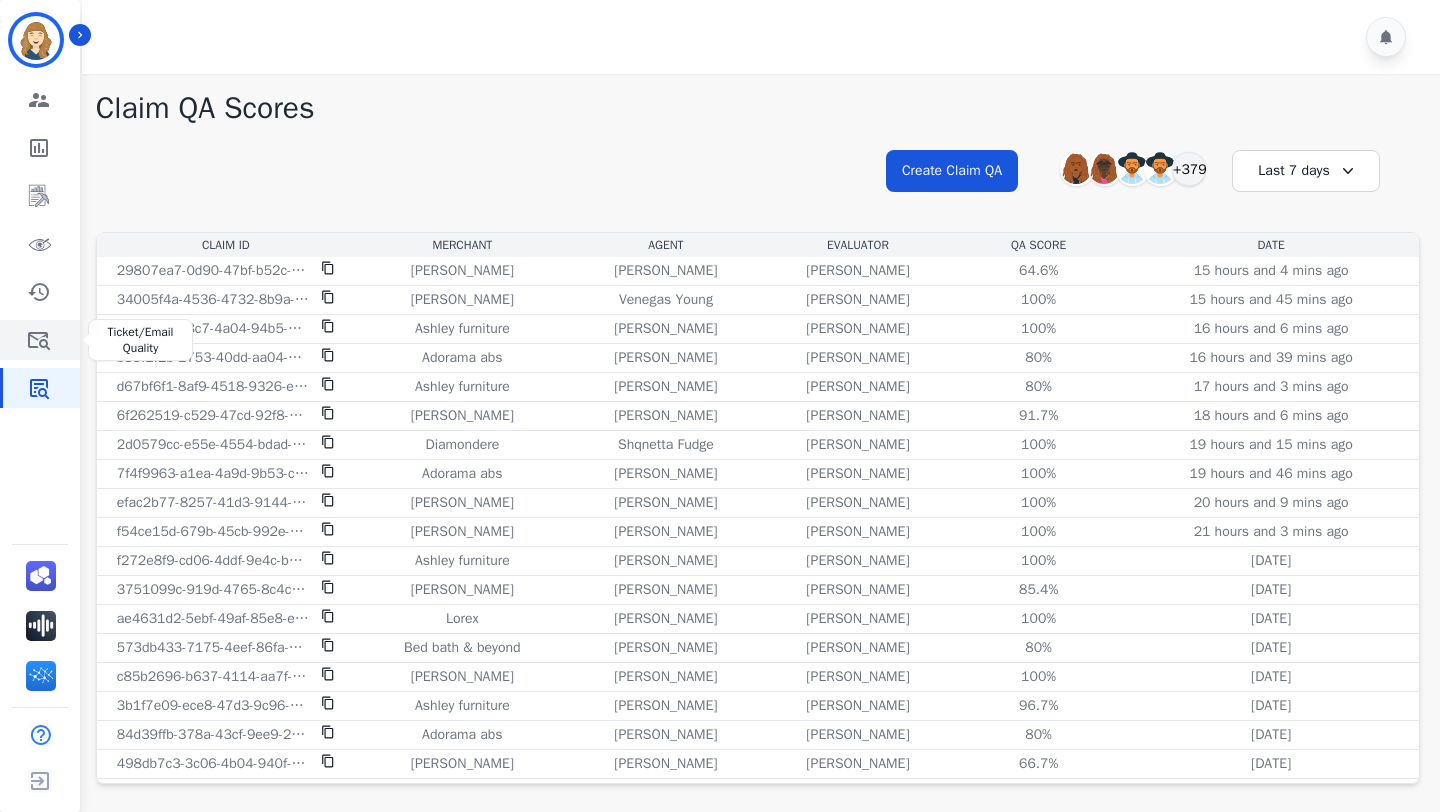 click at bounding box center [41, 340] 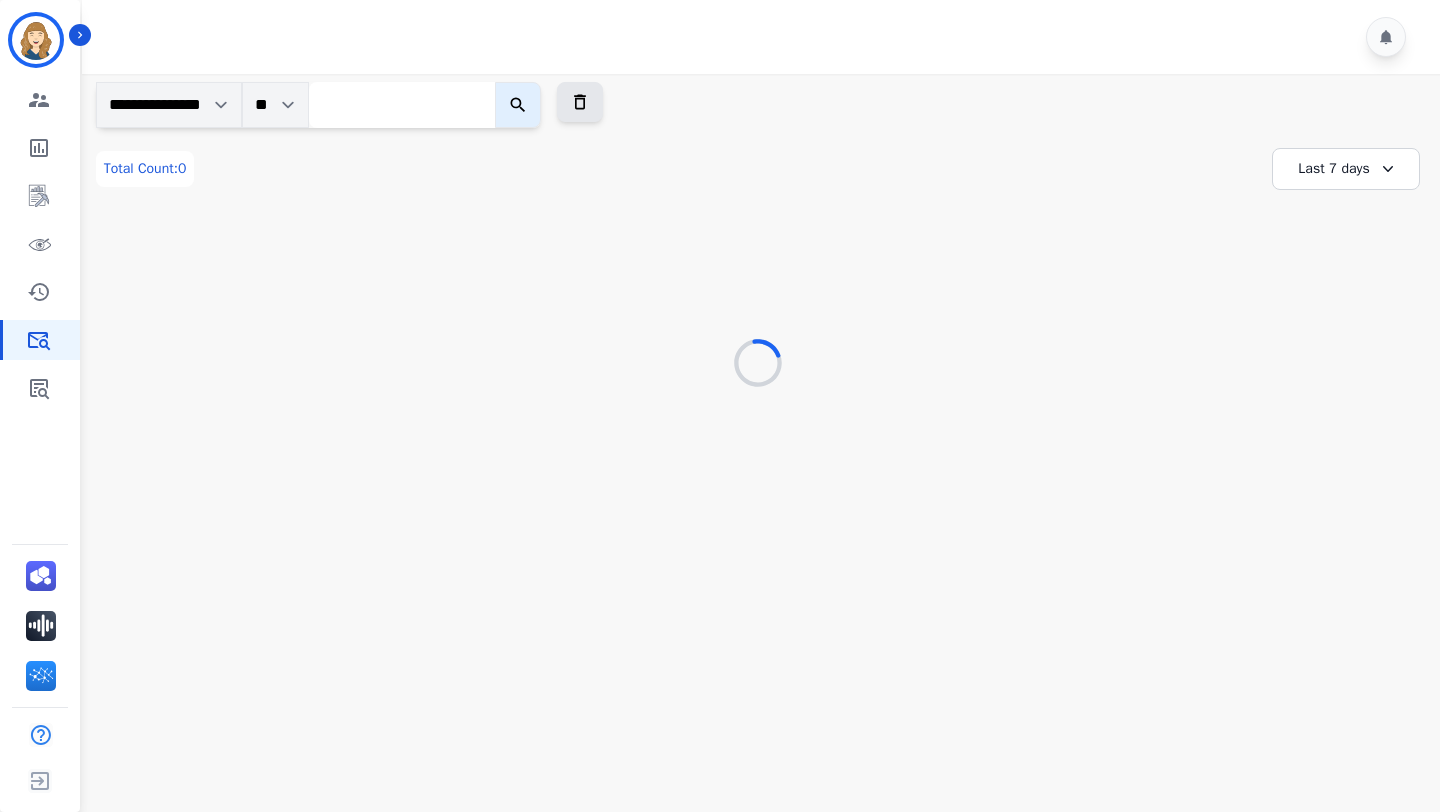 click at bounding box center [402, 105] 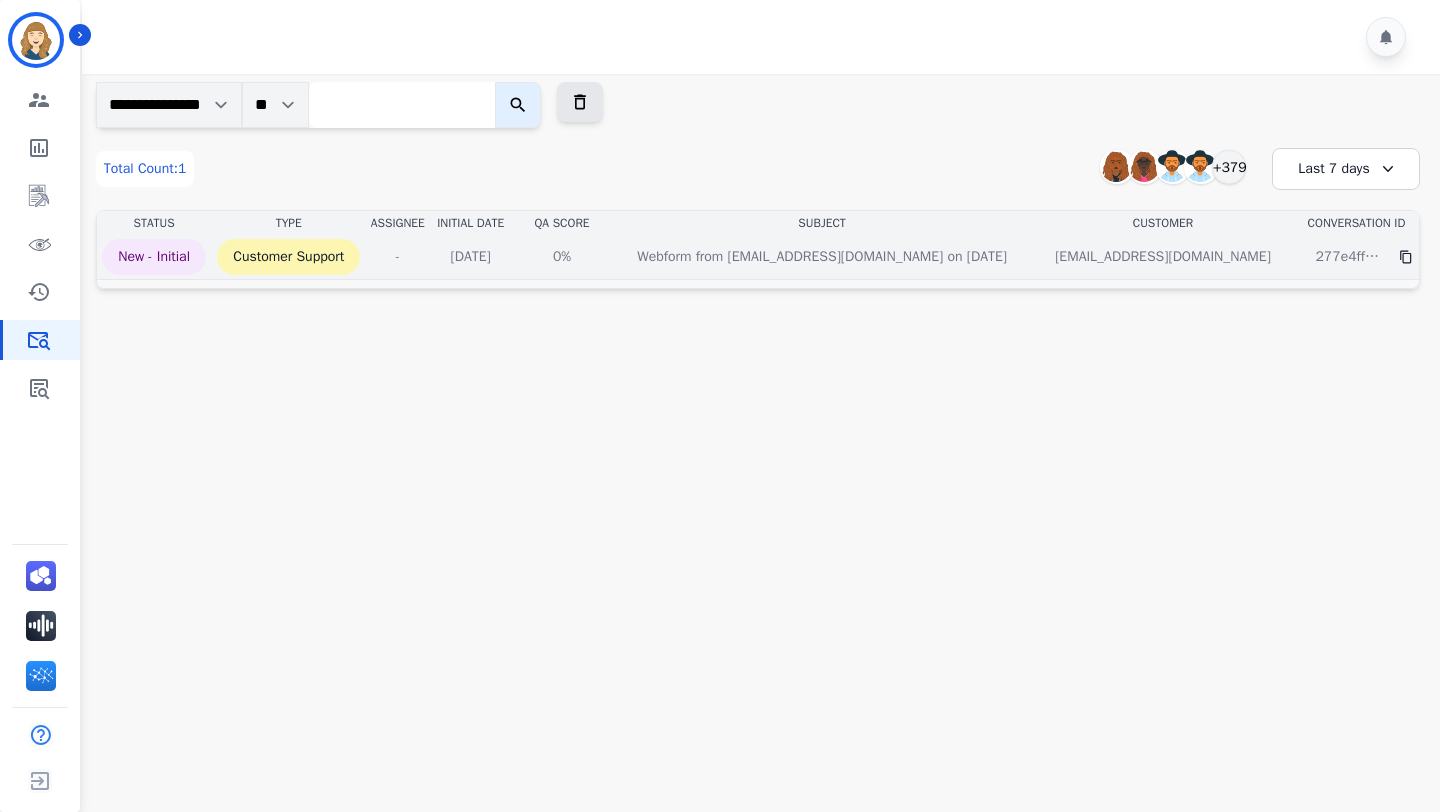 click on "Webform from [EMAIL_ADDRESS][DOMAIN_NAME] on [DATE]" at bounding box center [822, 257] 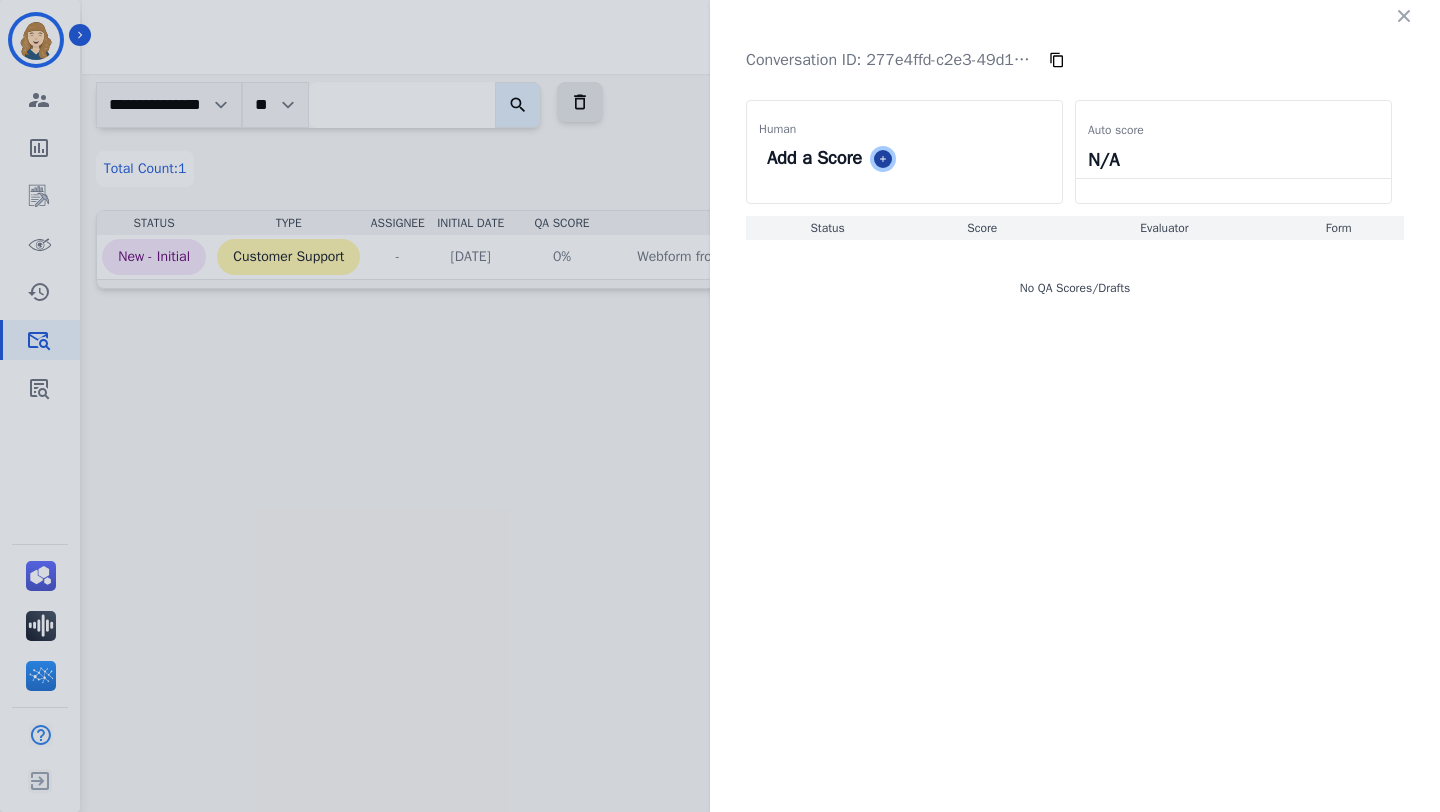 click at bounding box center (883, 159) 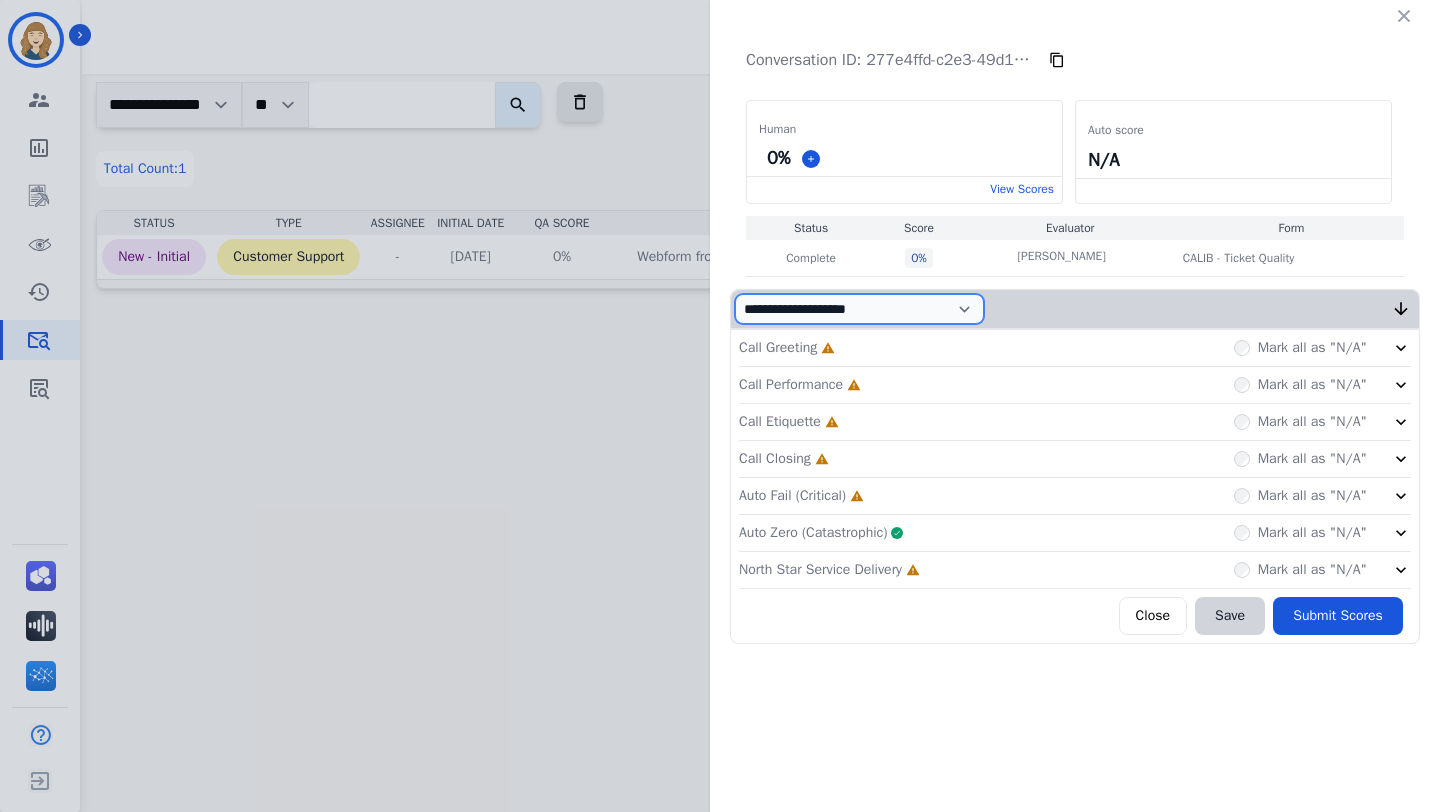 click on "**********" at bounding box center [859, 309] 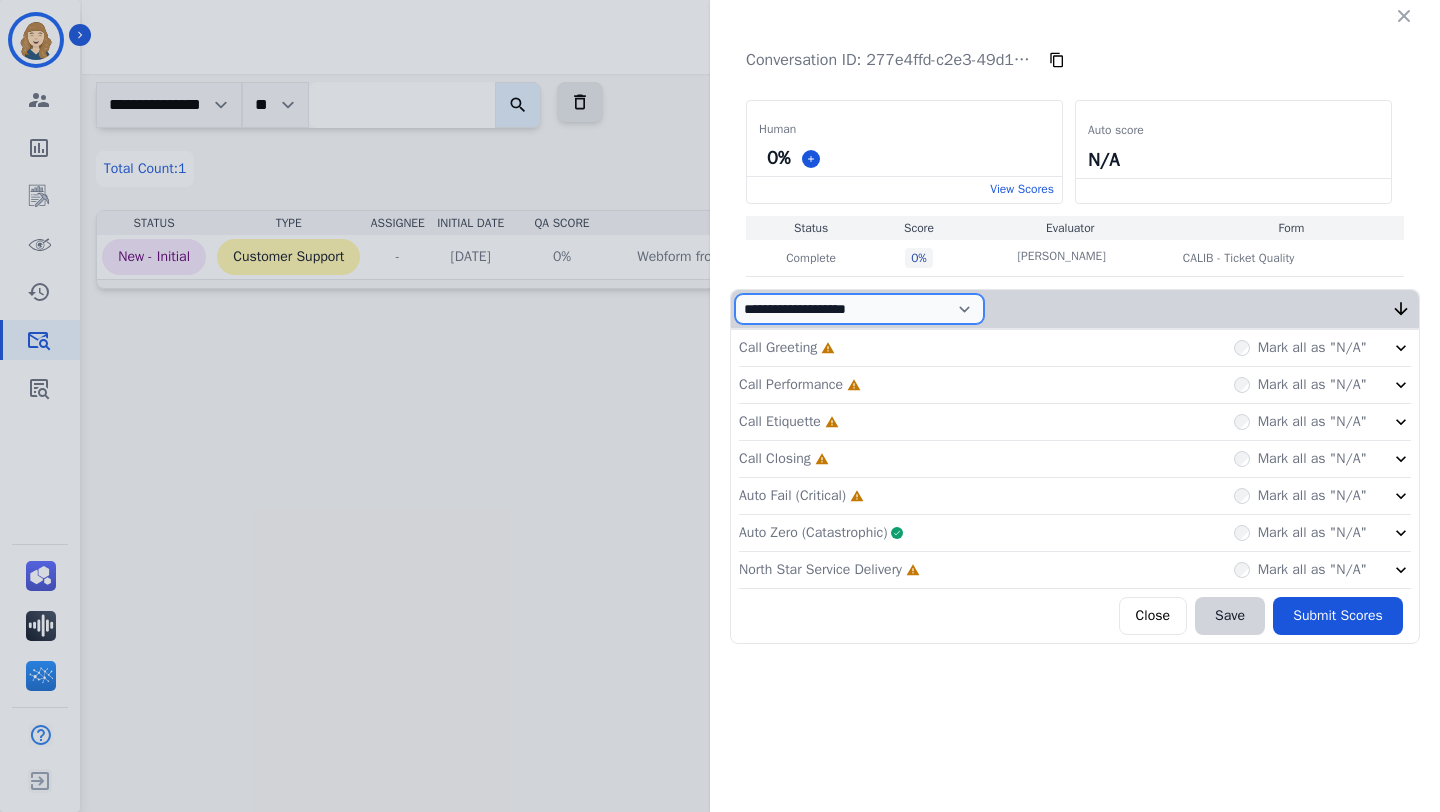 click on "**********" at bounding box center (859, 309) 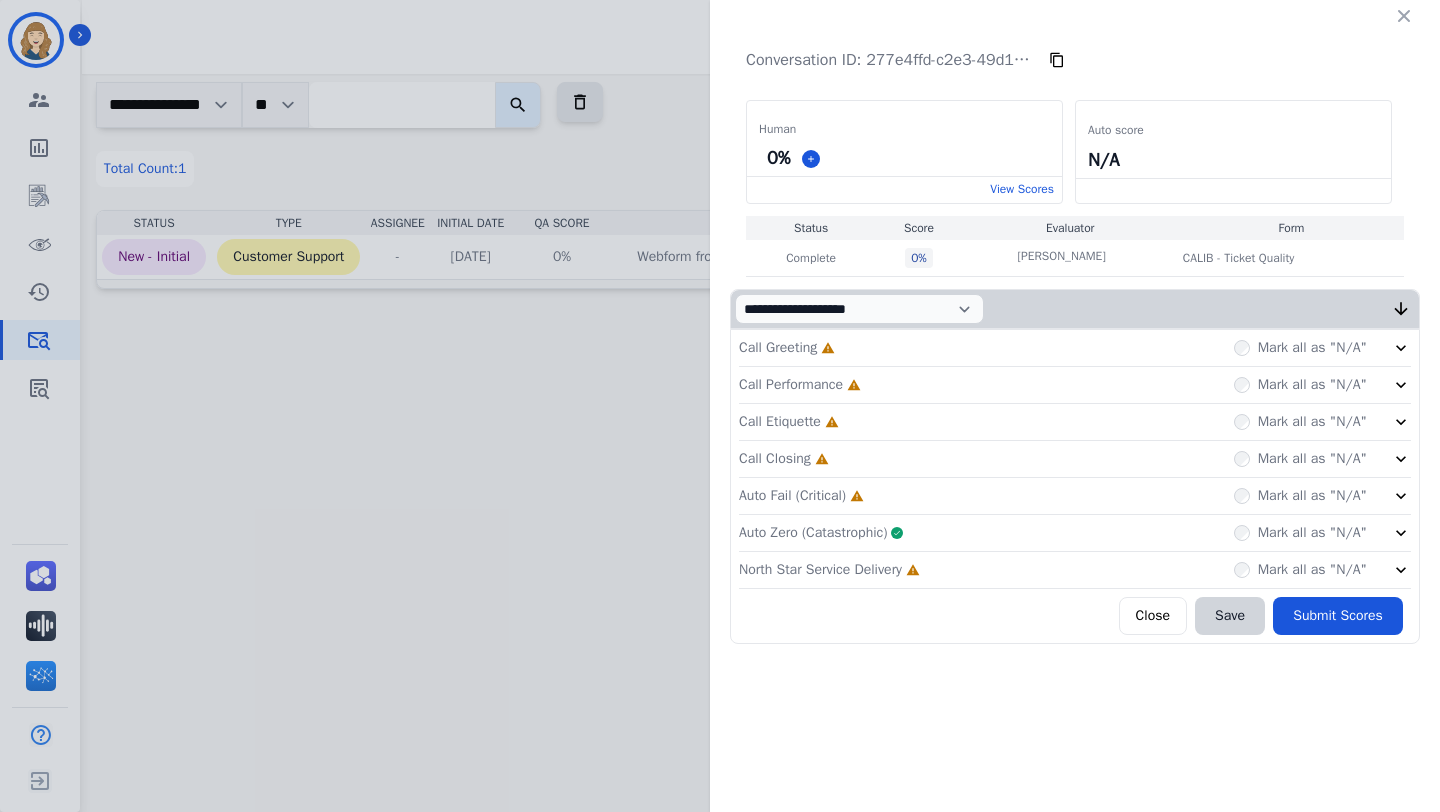 click on "**********" 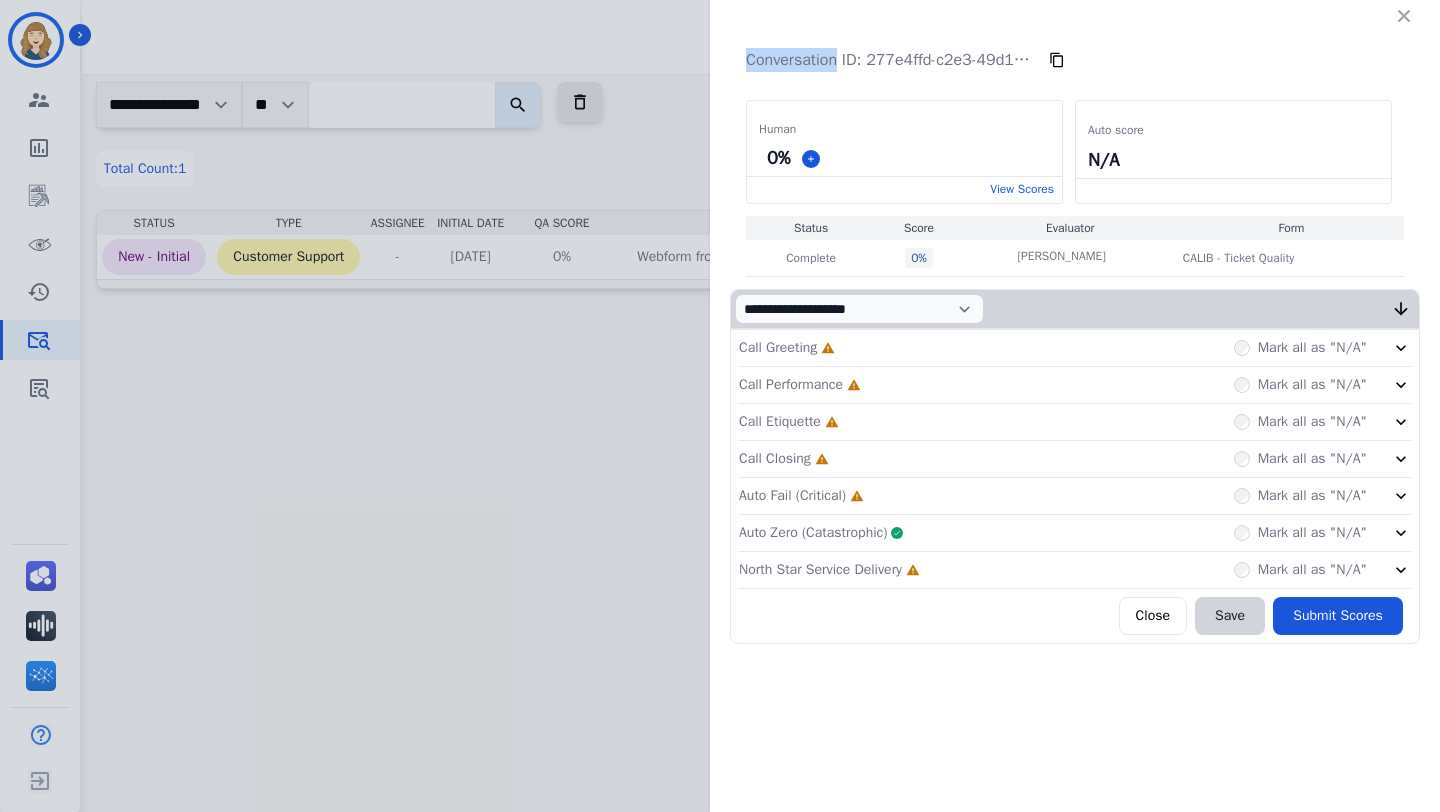 click on "**********" 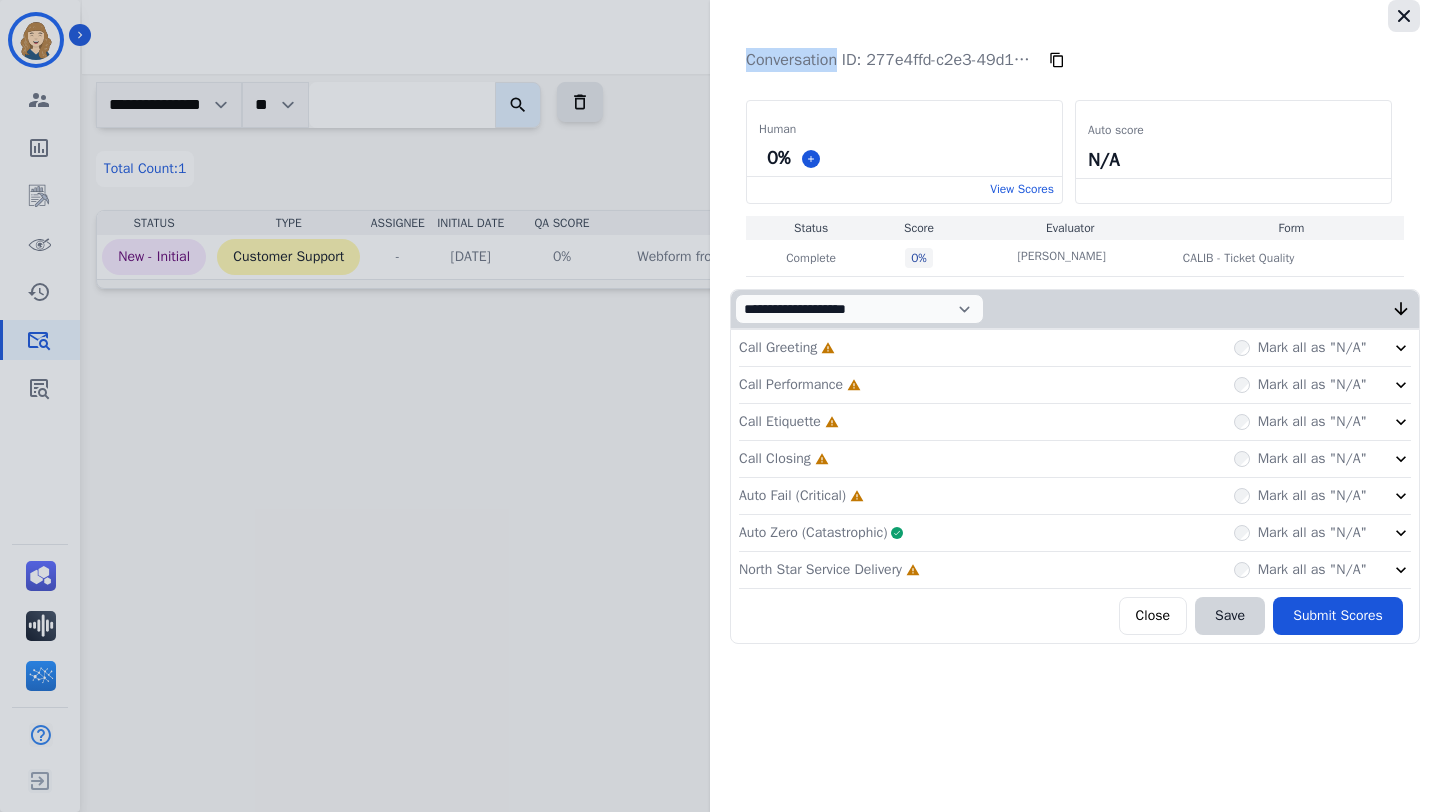 click at bounding box center (1404, 16) 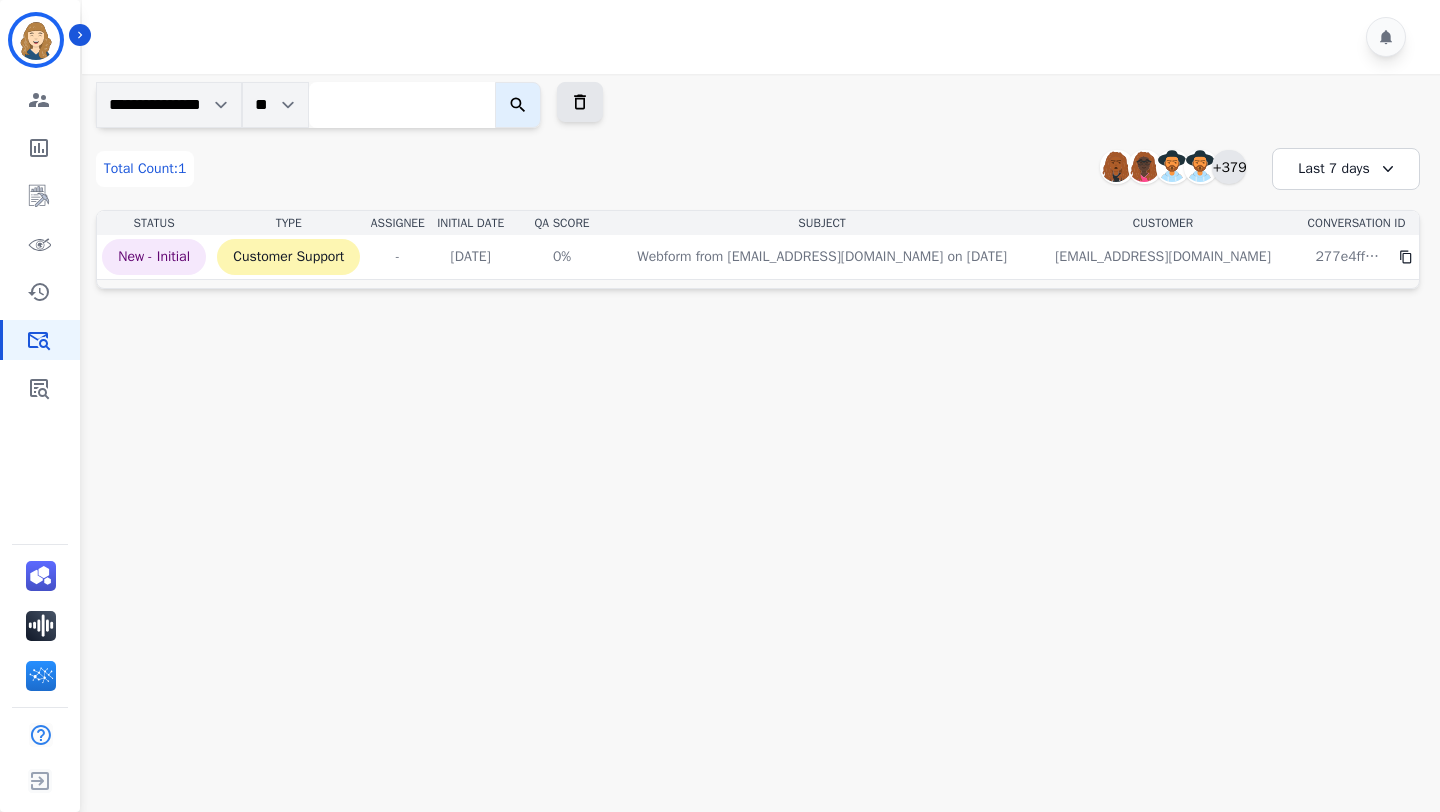click on "+379" at bounding box center [1229, 167] 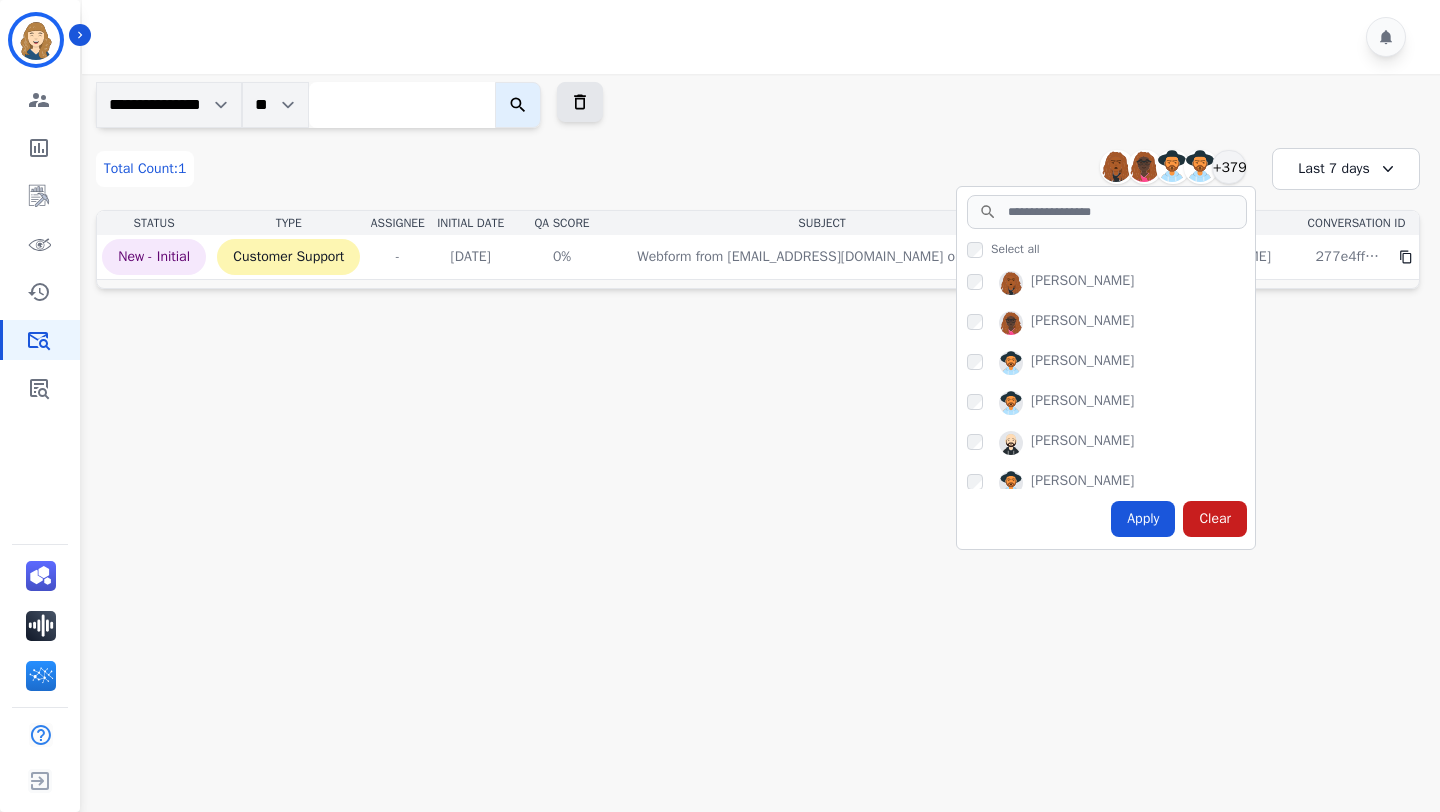 click on "**********" at bounding box center [758, 480] 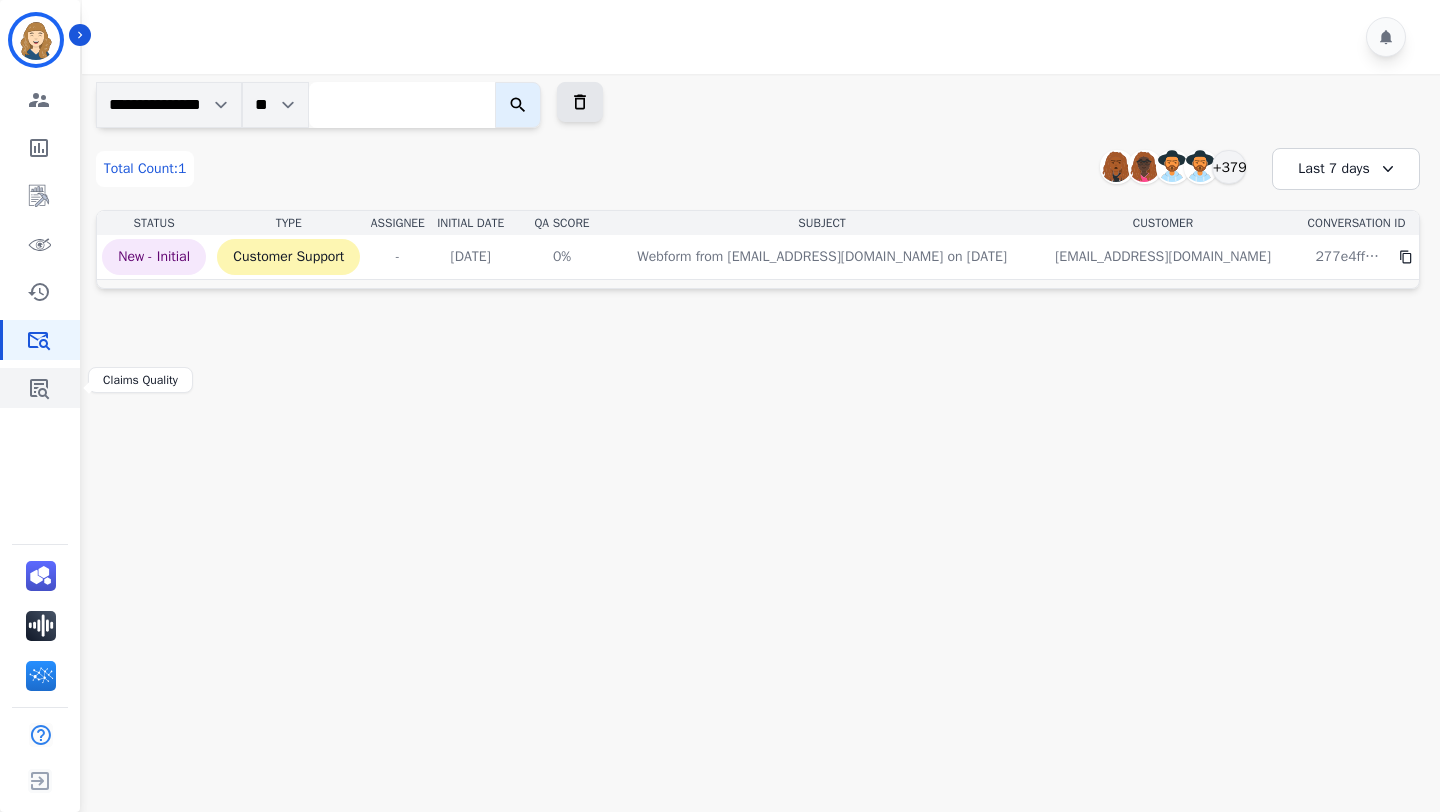 click 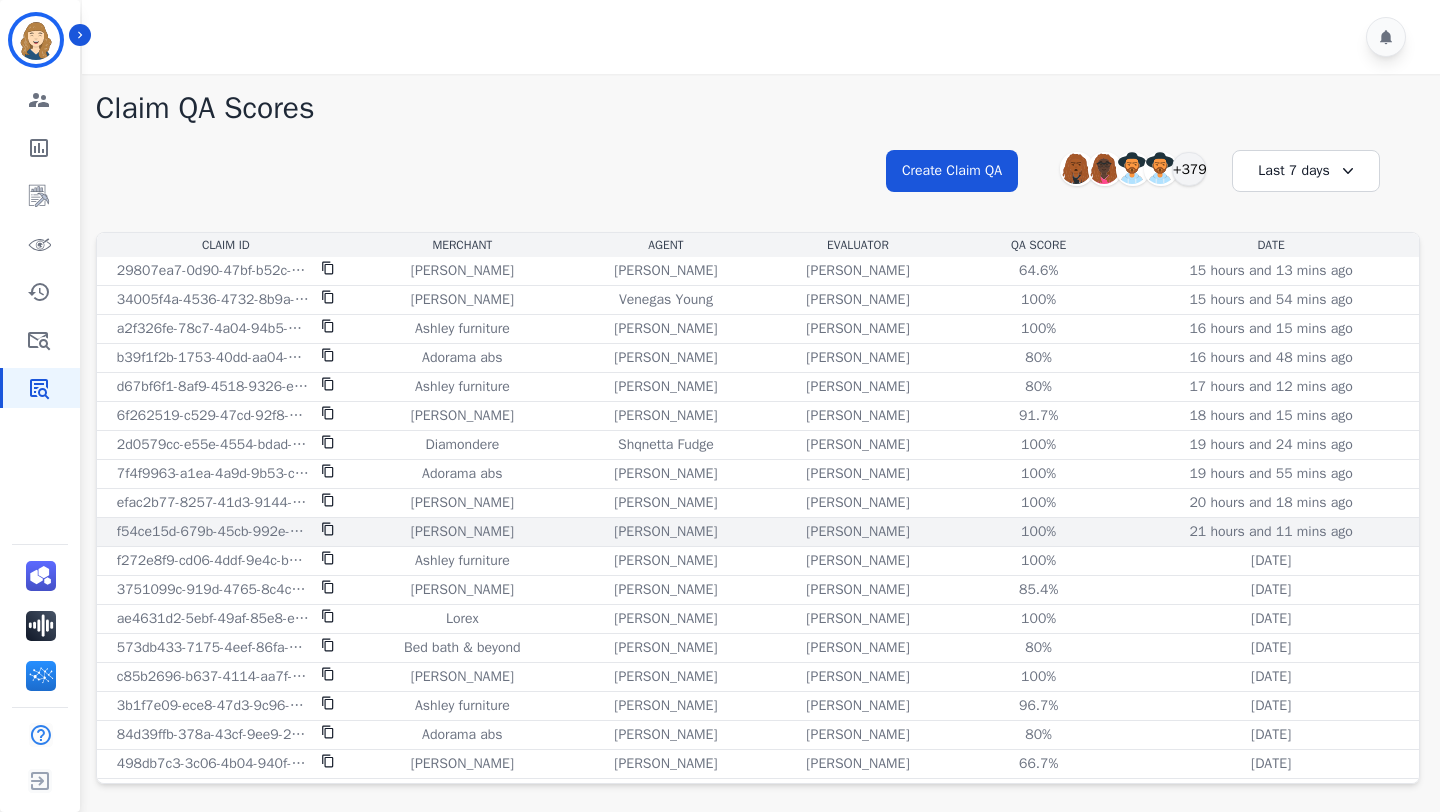 scroll, scrollTop: 33, scrollLeft: 0, axis: vertical 